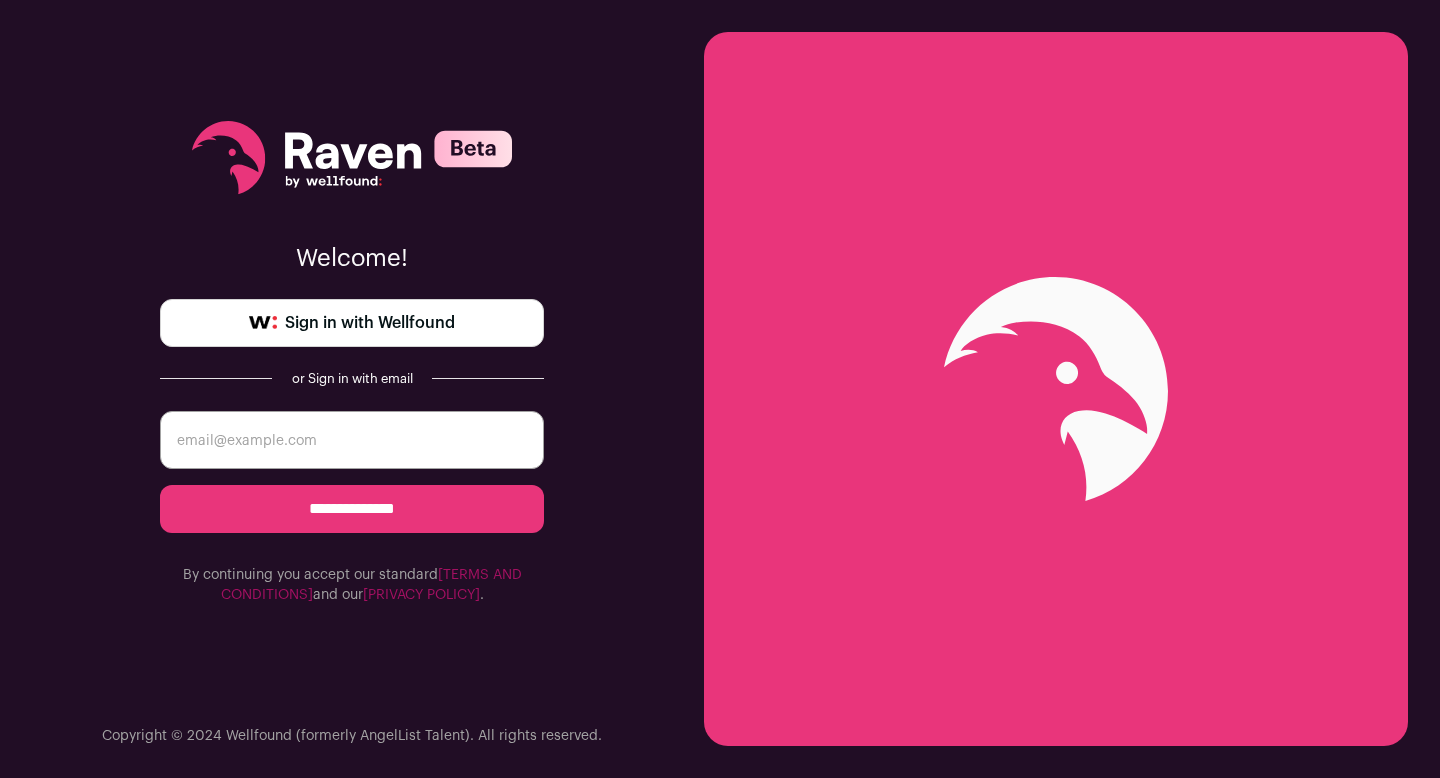 scroll, scrollTop: 0, scrollLeft: 0, axis: both 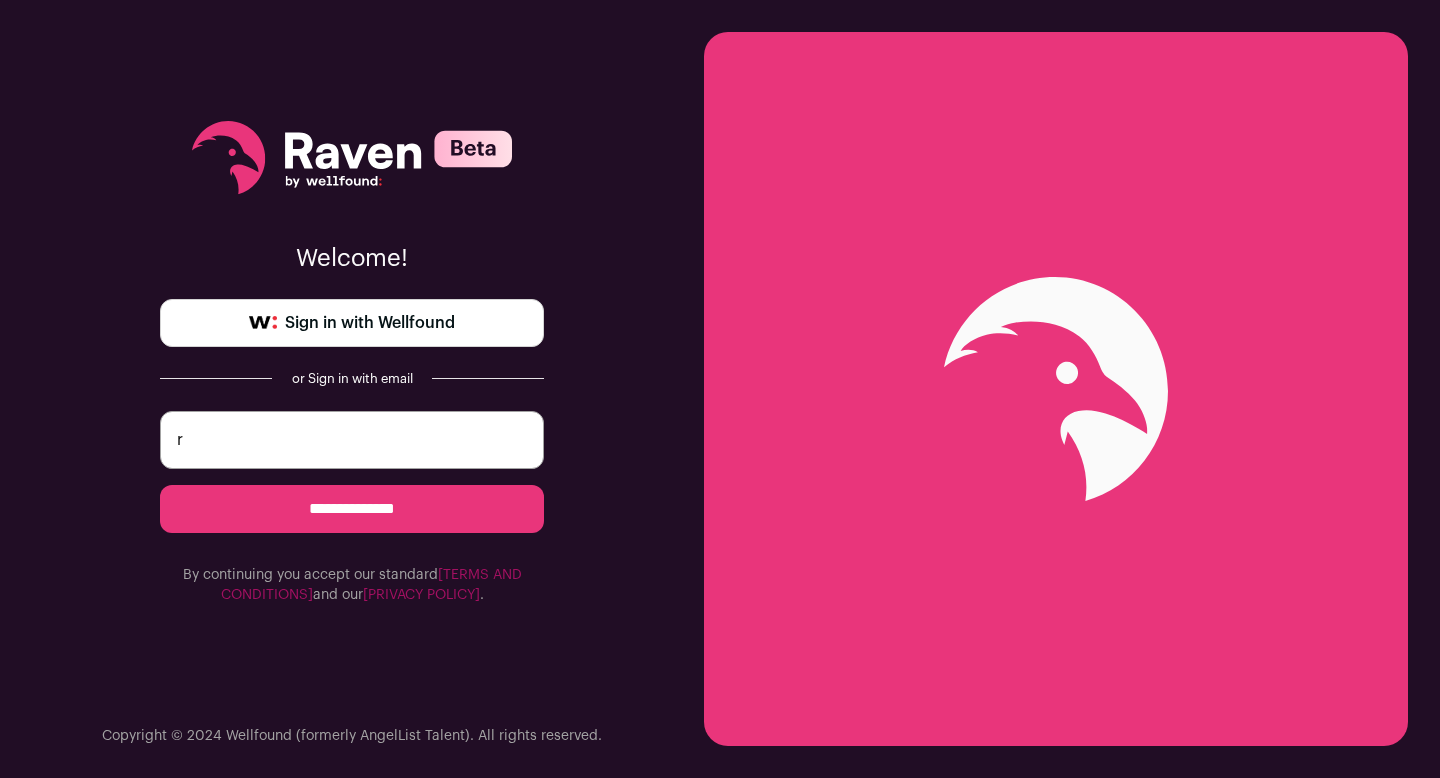 type on "rpranithawork@gmail.com" 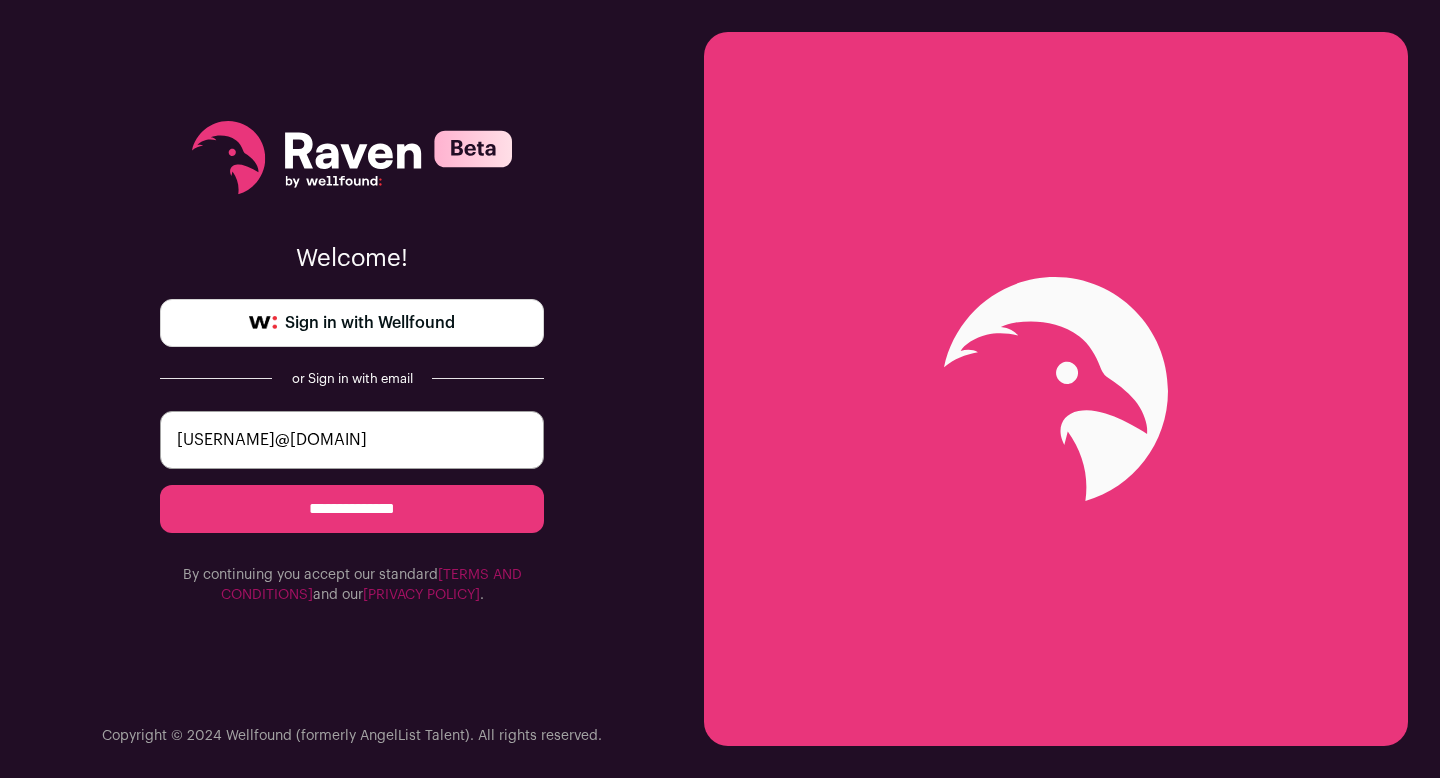 click on "**********" at bounding box center (352, 509) 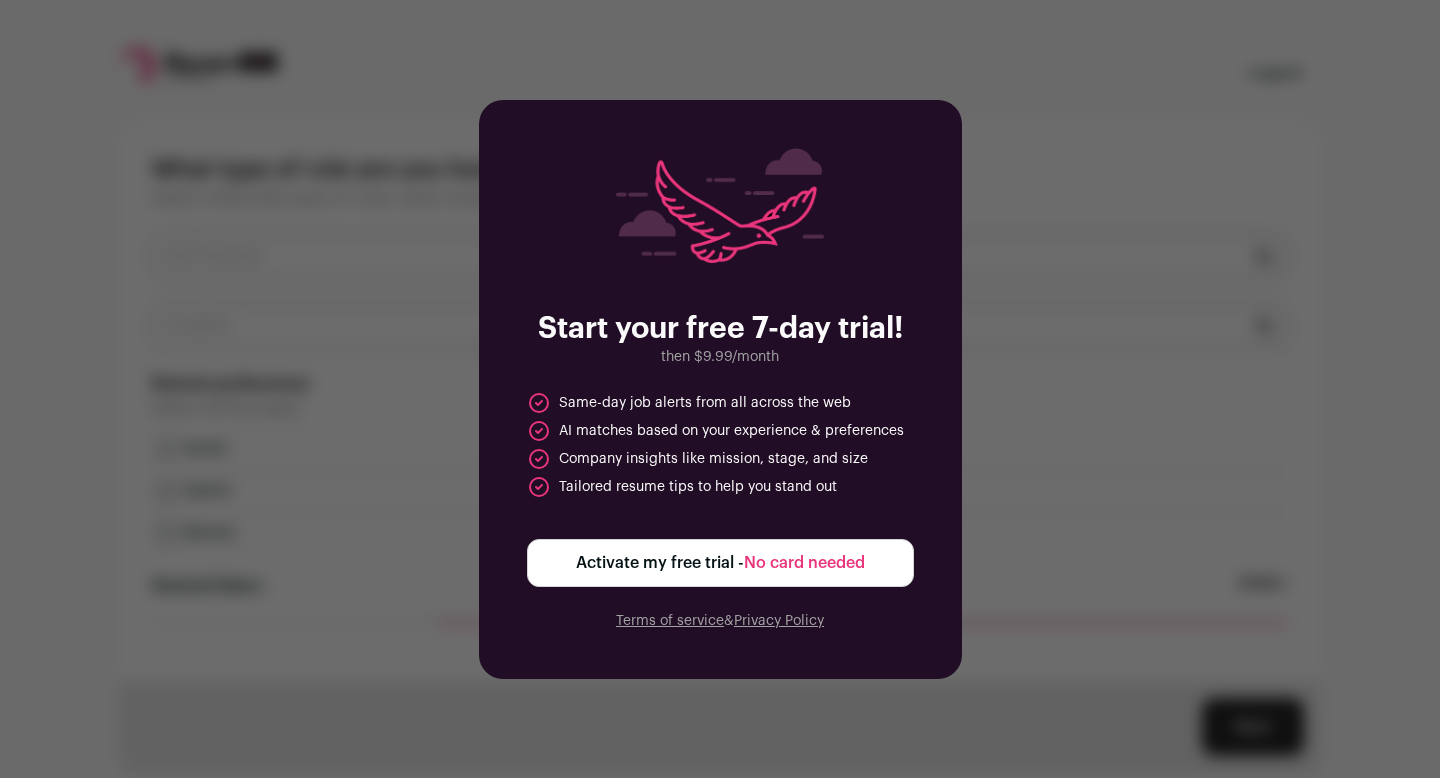 scroll, scrollTop: 0, scrollLeft: 0, axis: both 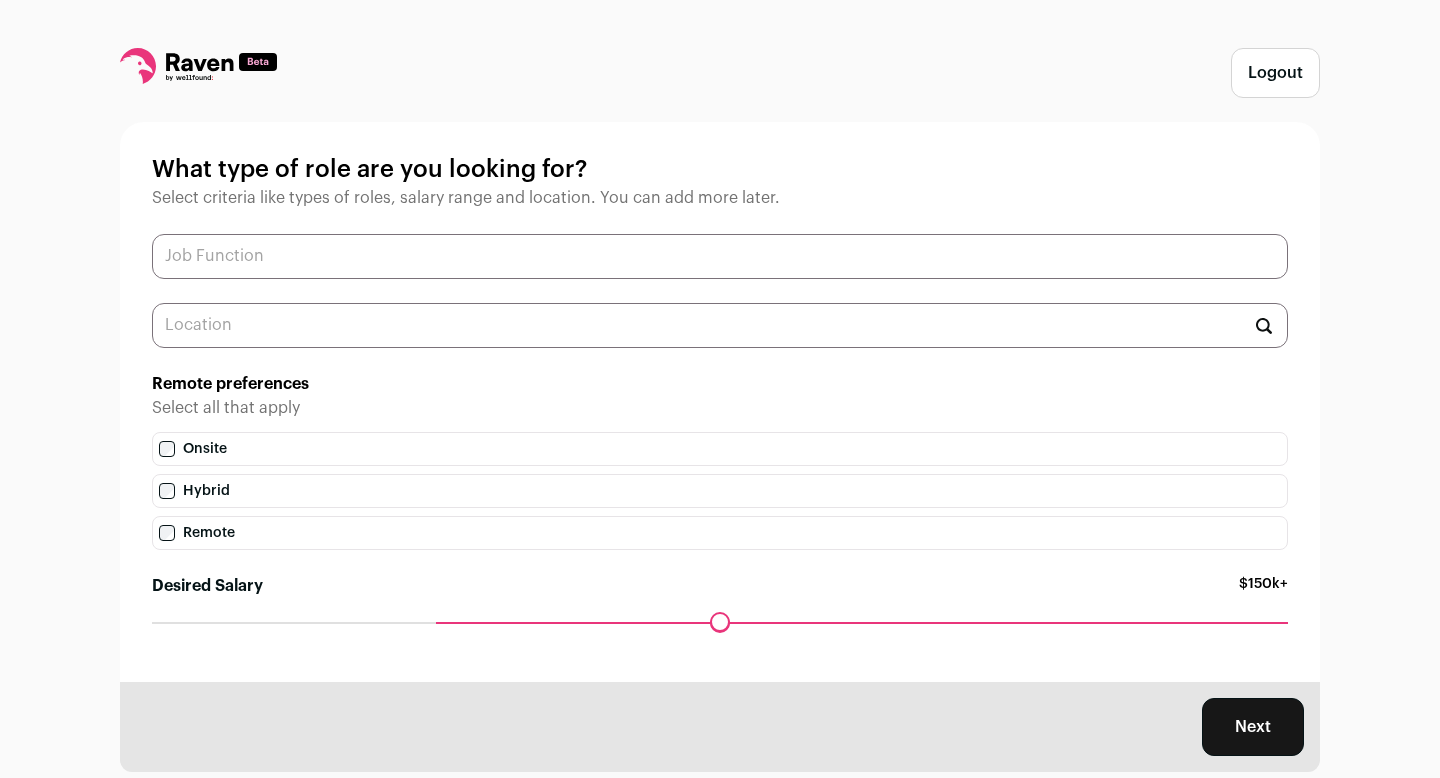 click at bounding box center [720, 256] 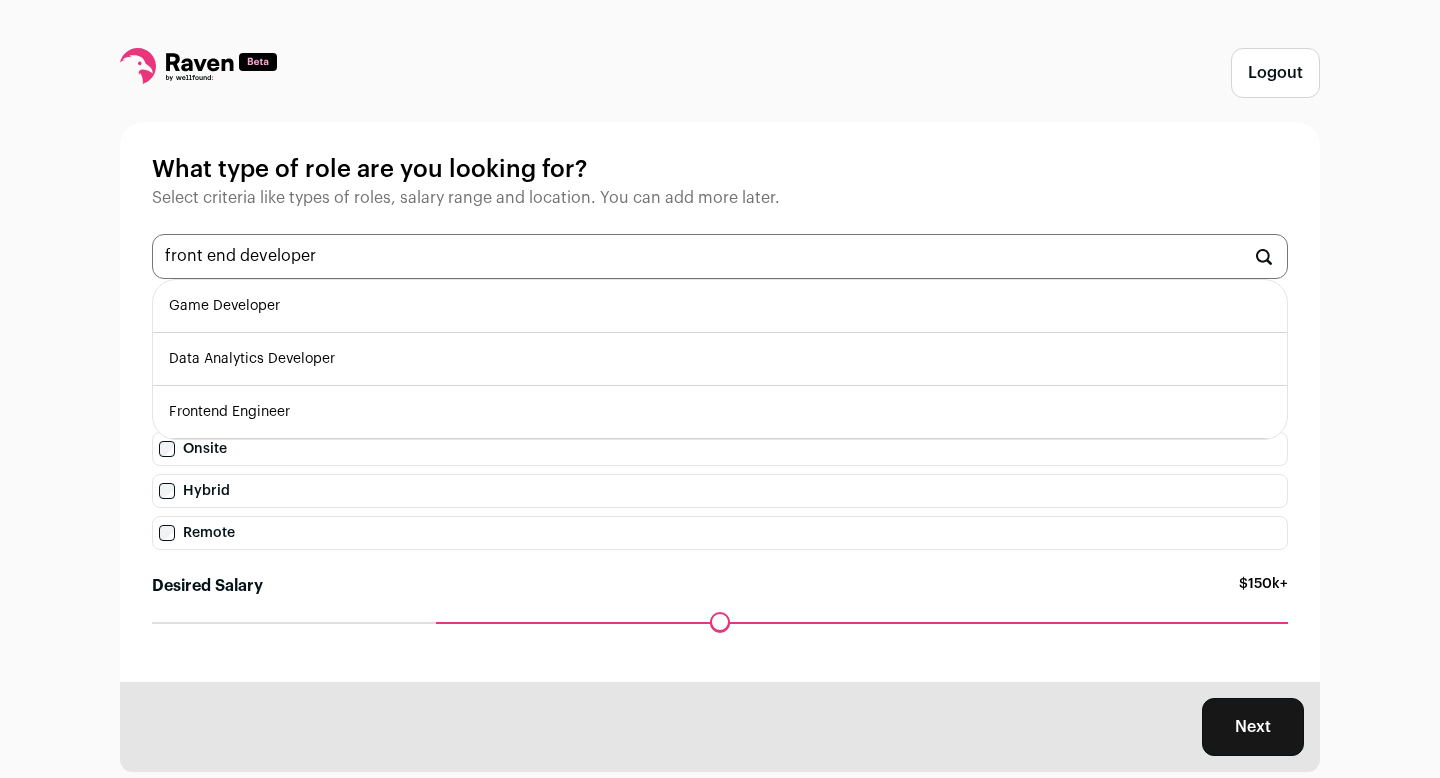 click on "Frontend Engineer" at bounding box center [720, 412] 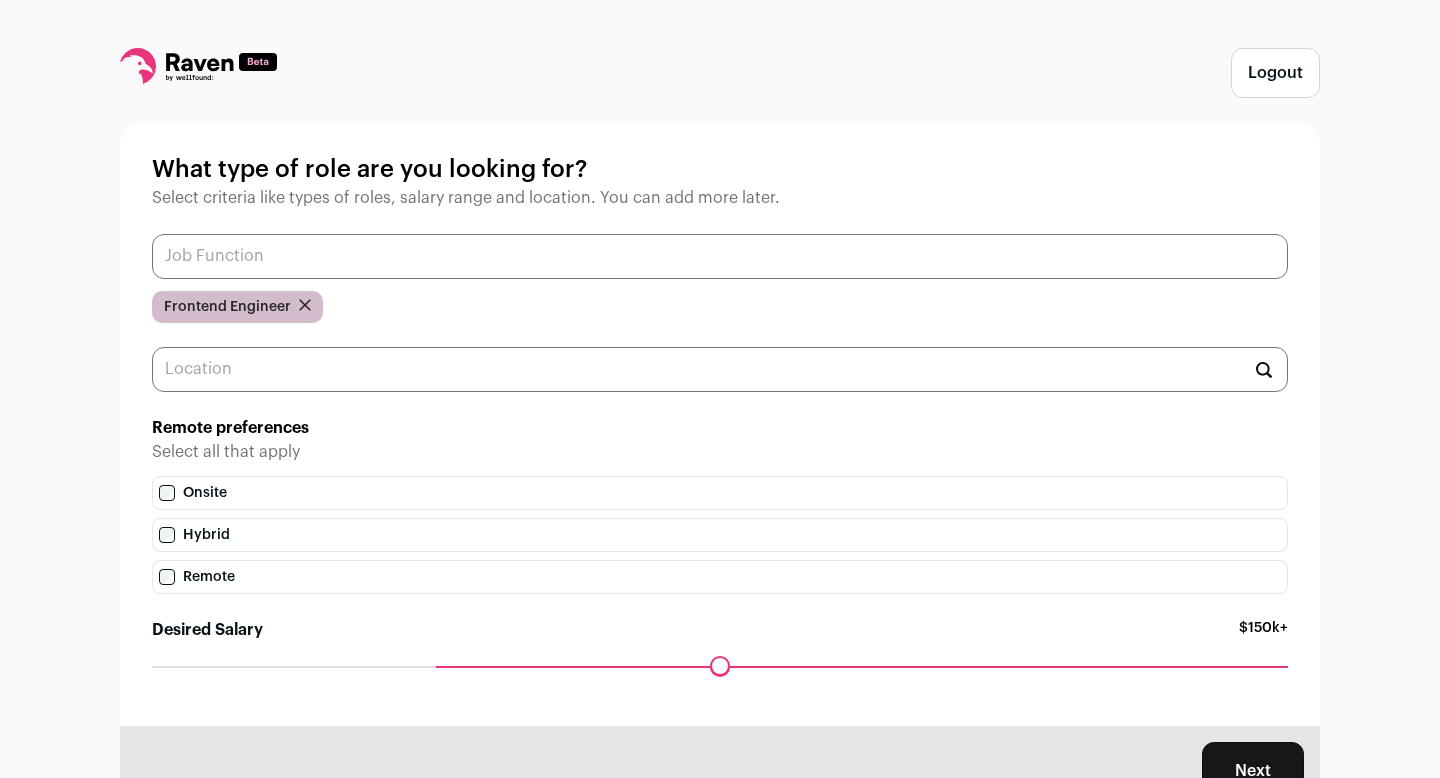 click at bounding box center (720, 256) 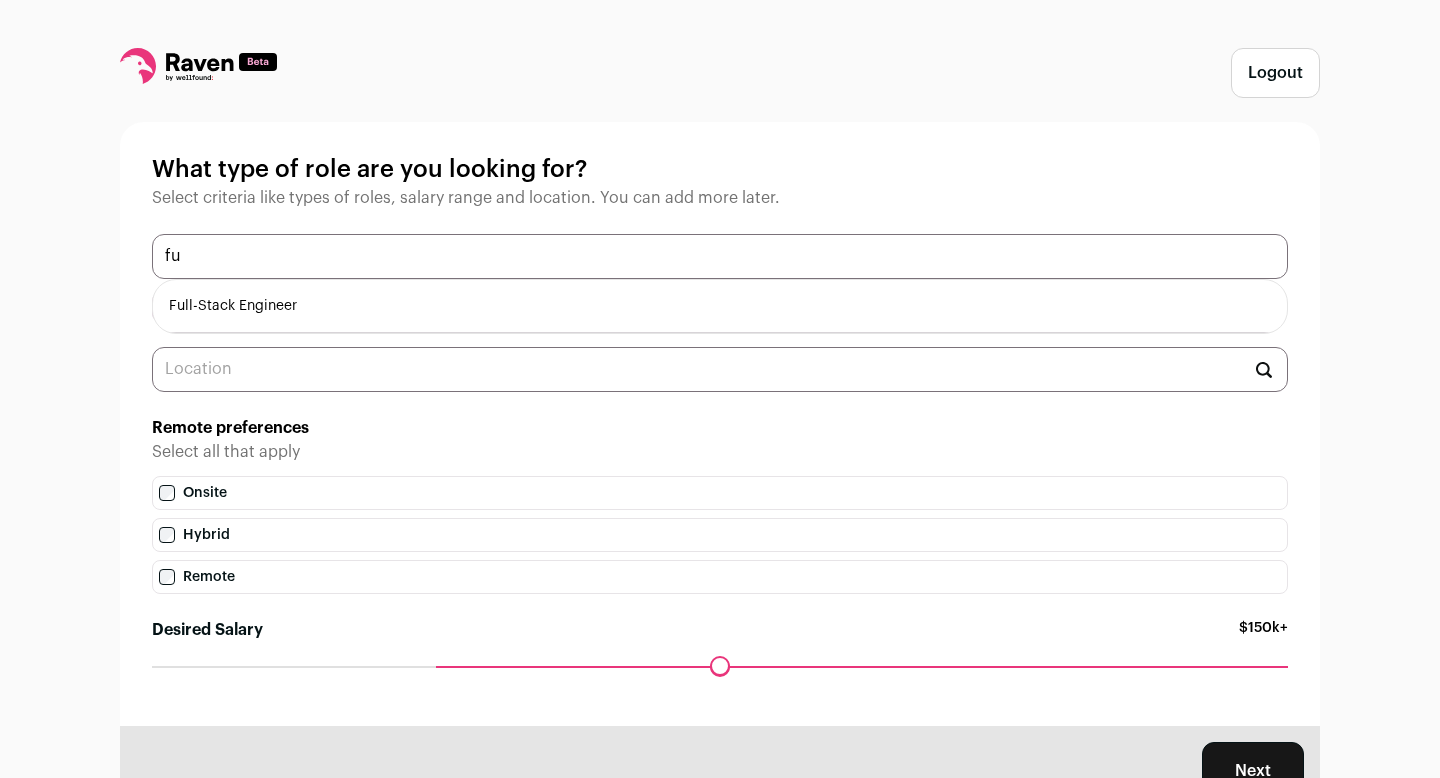 type on "fu" 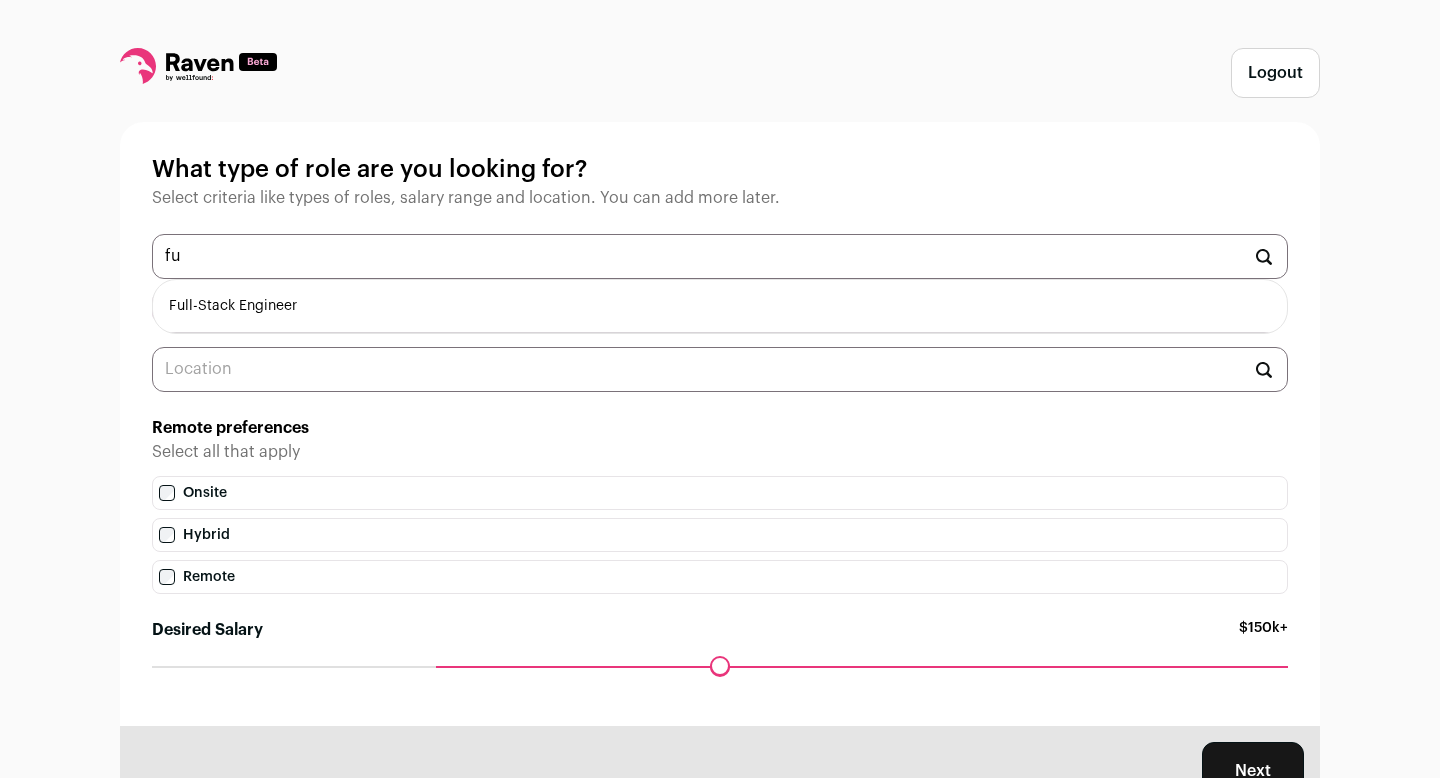 click on "Full-Stack Engineer" at bounding box center [720, 306] 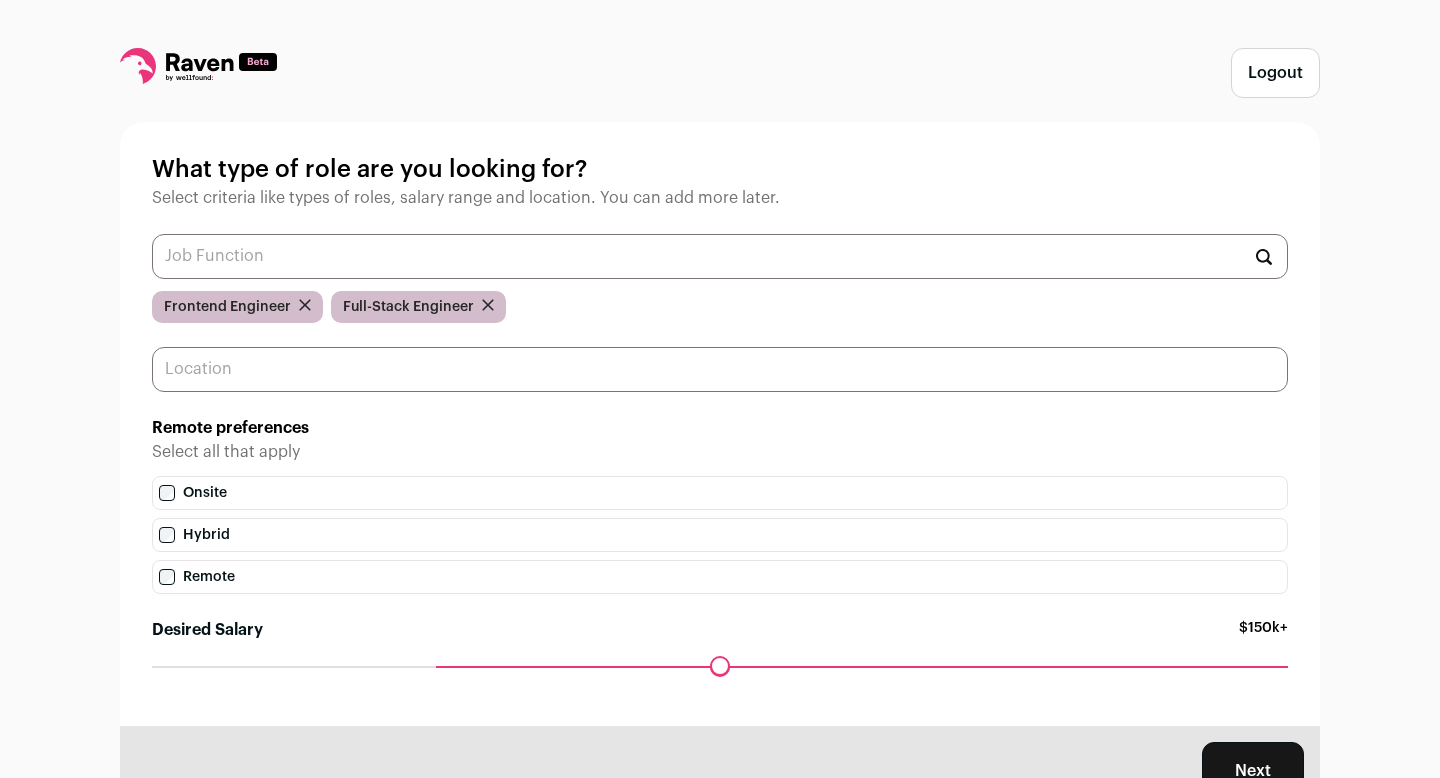 click at bounding box center [720, 369] 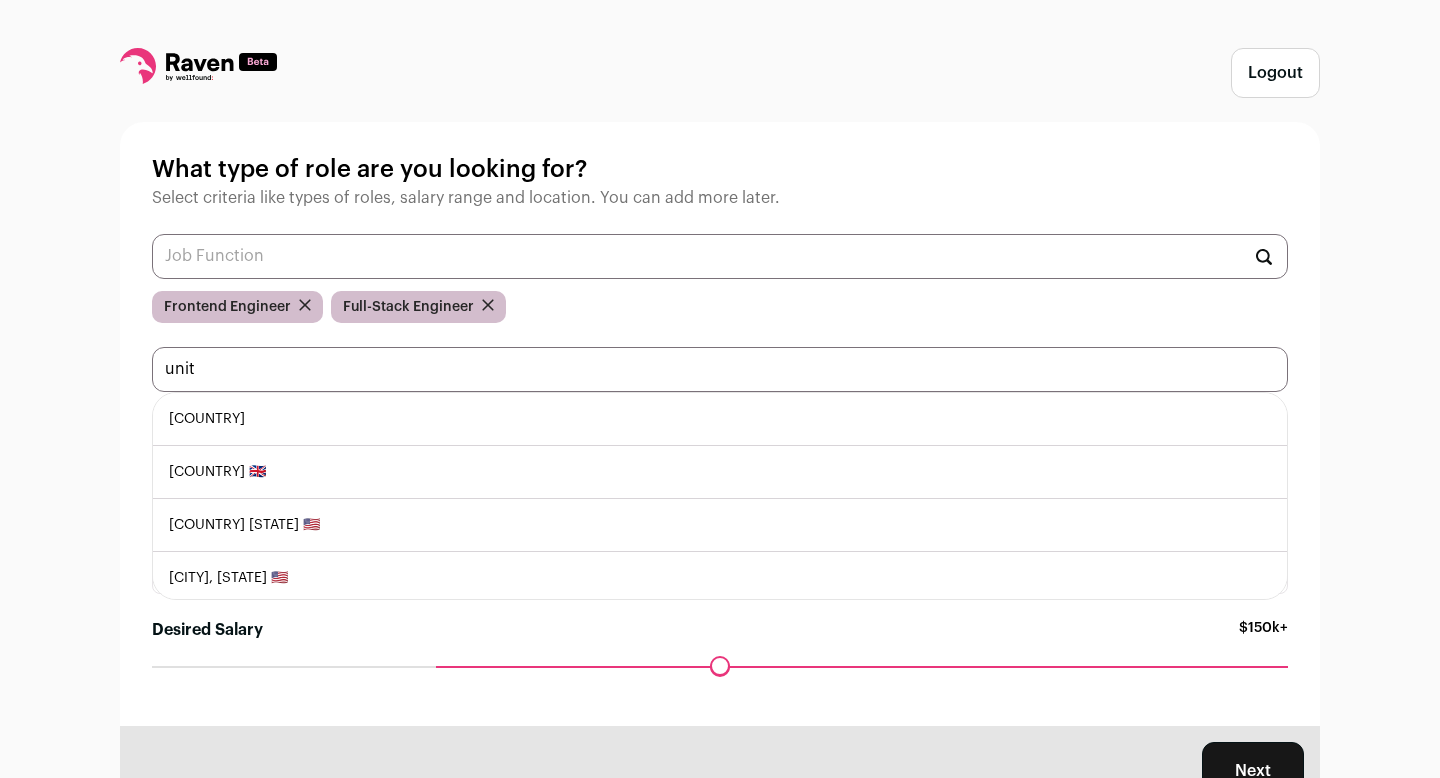 type on "unit" 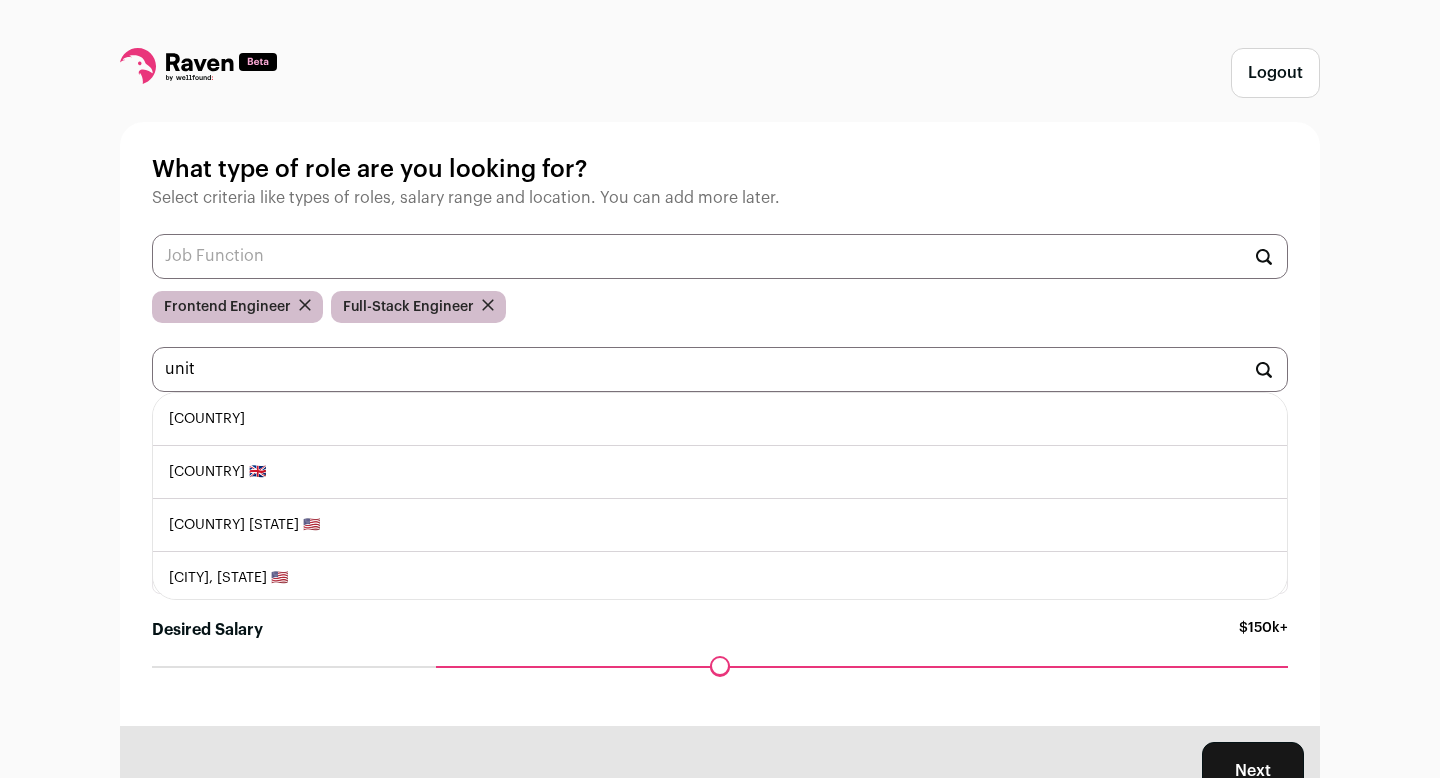 click on "[COUNTRY]" at bounding box center (720, 419) 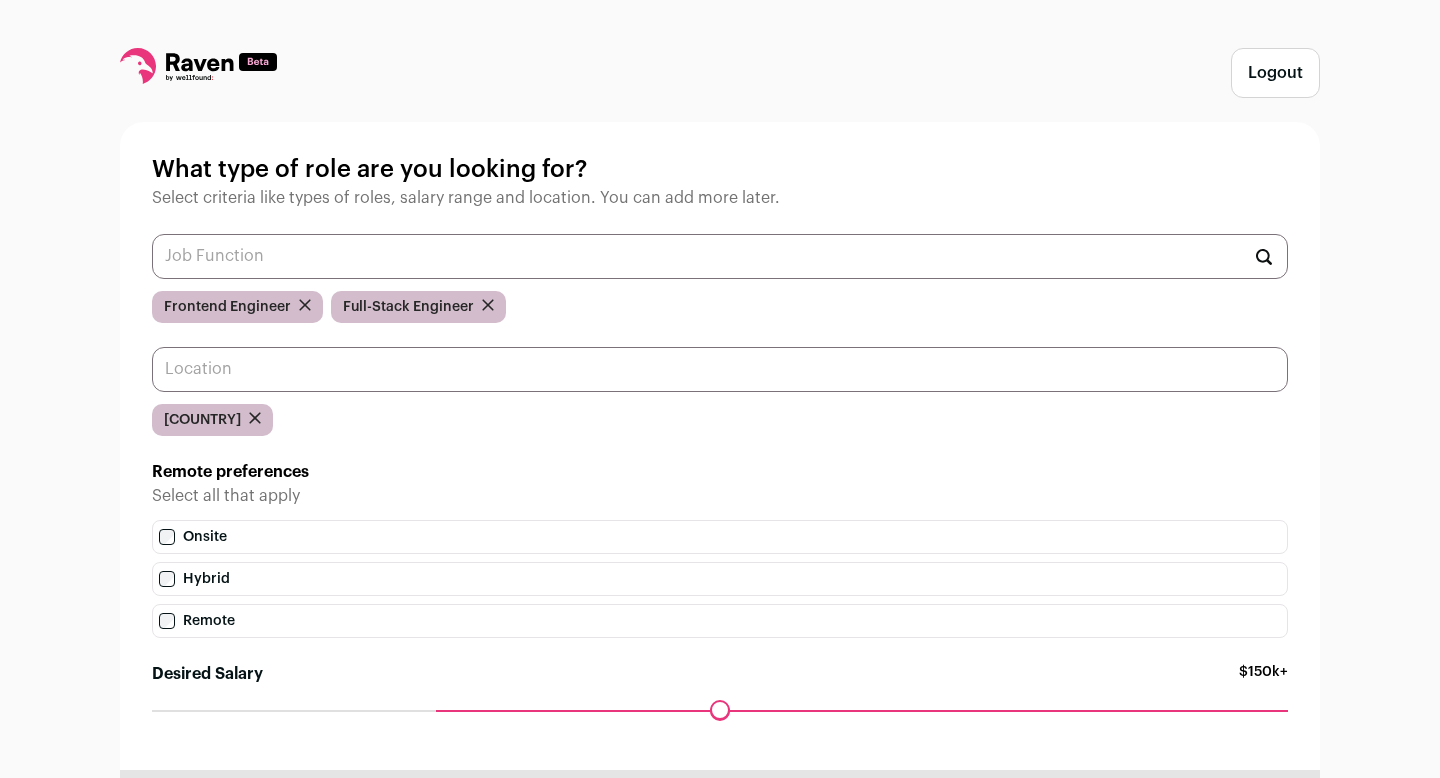 scroll, scrollTop: 130, scrollLeft: 0, axis: vertical 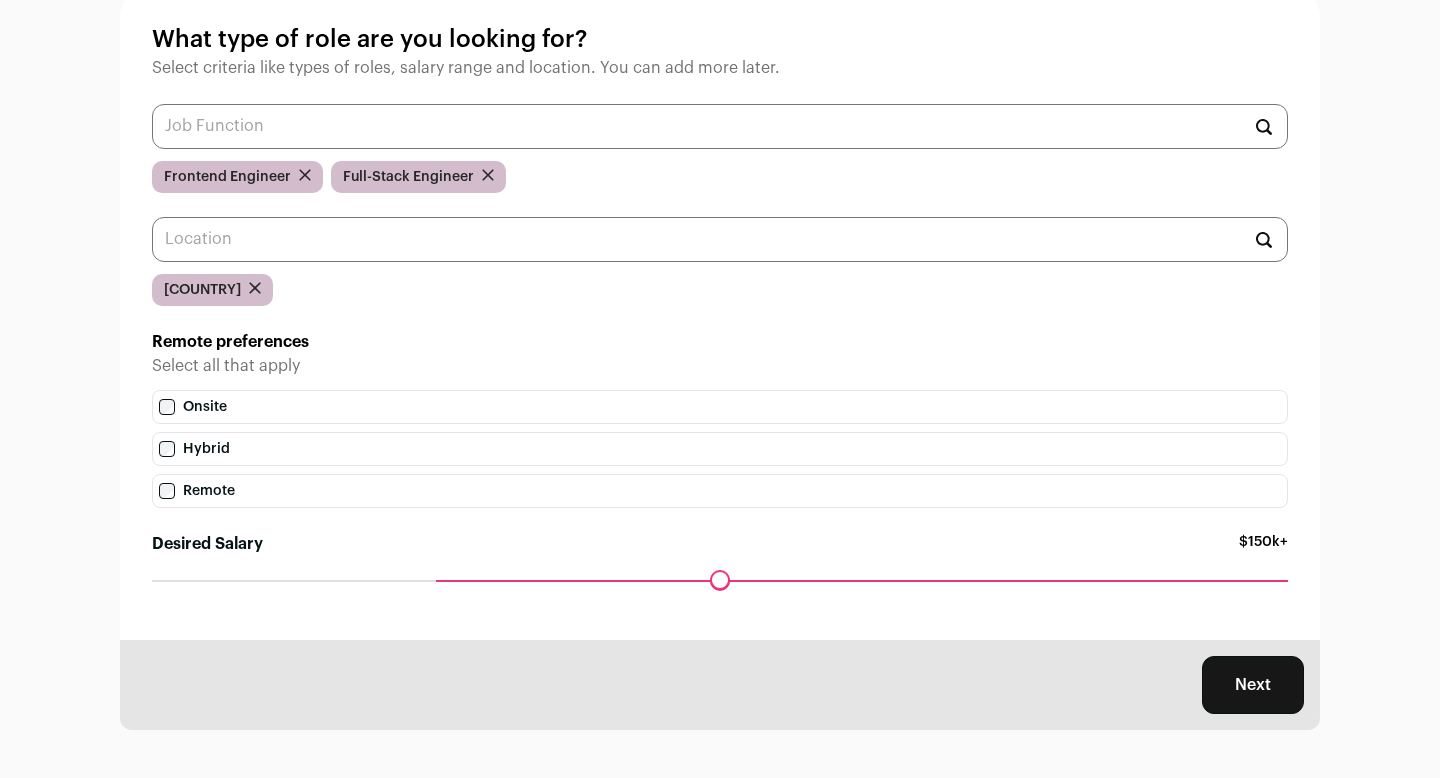 click on "Desired Salary
[SALARY]
Maximum desired salary
******" at bounding box center [720, 570] 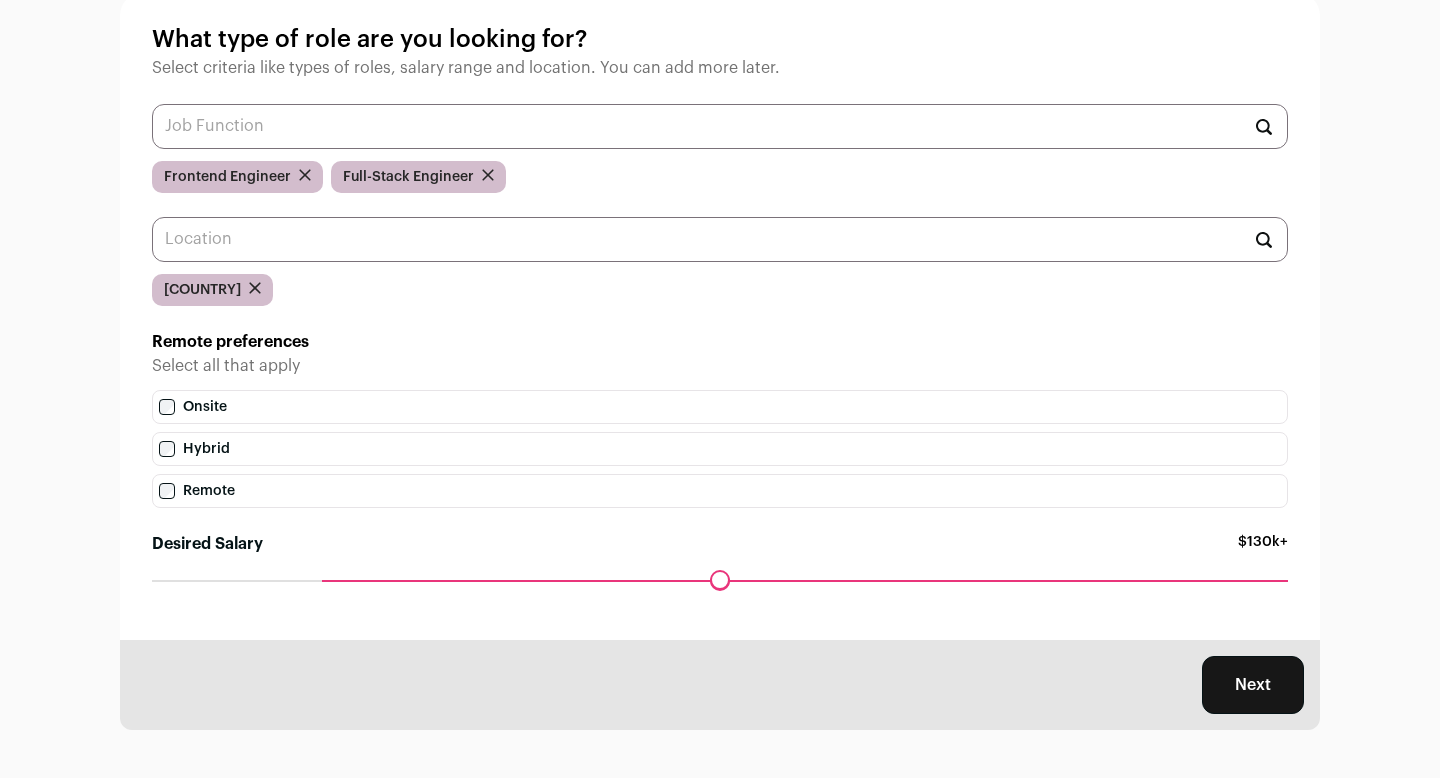 drag, startPoint x: 437, startPoint y: 581, endPoint x: 327, endPoint y: 579, distance: 110.01818 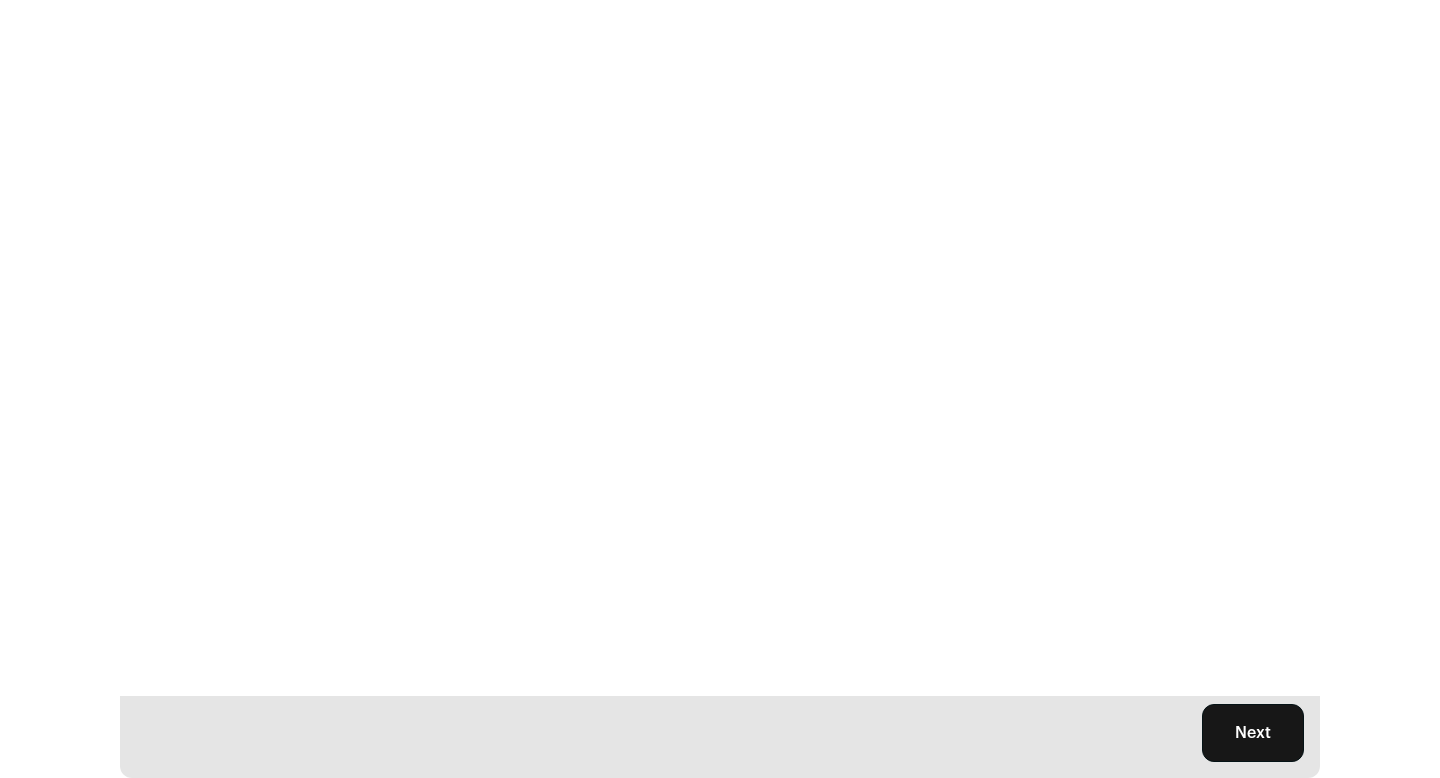 scroll, scrollTop: 0, scrollLeft: 0, axis: both 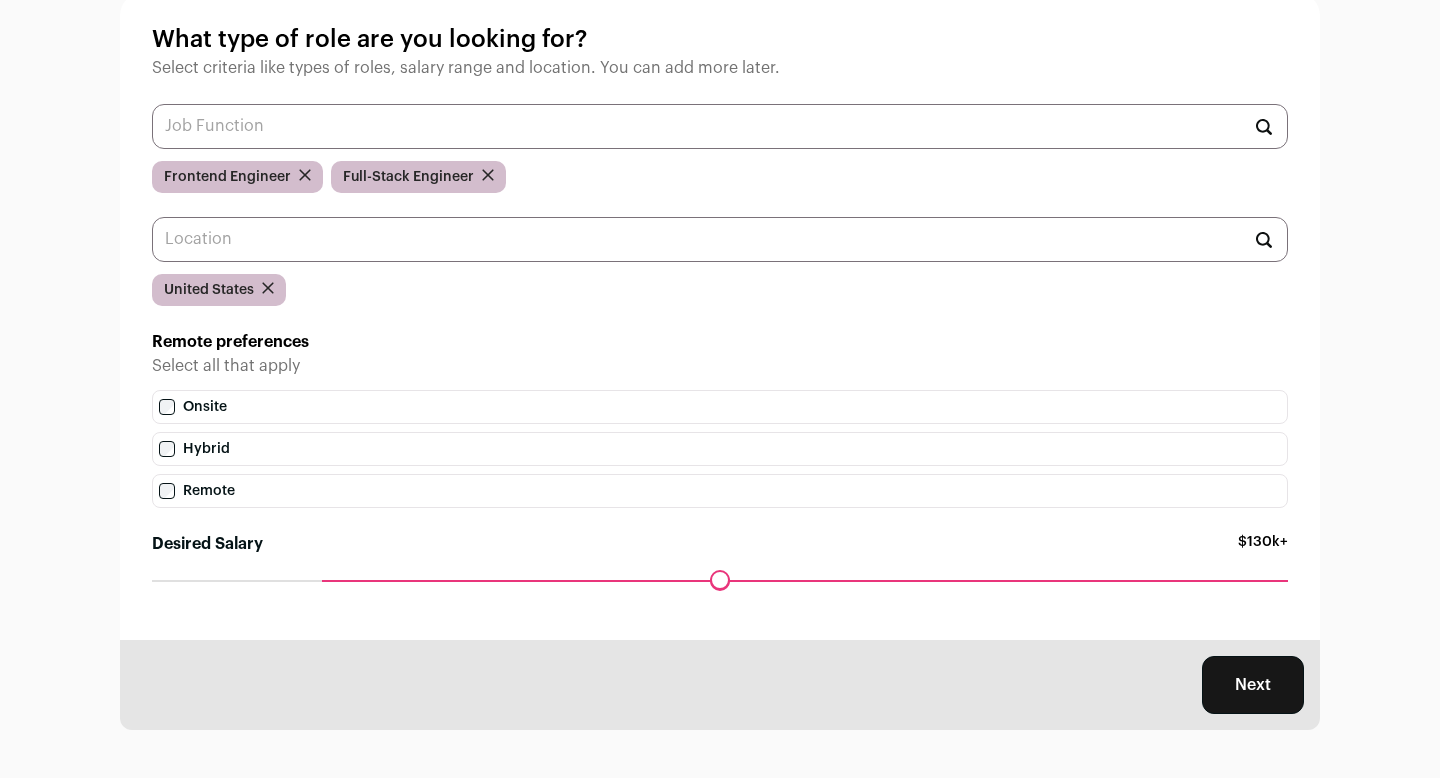 click on "Next" at bounding box center [1253, 685] 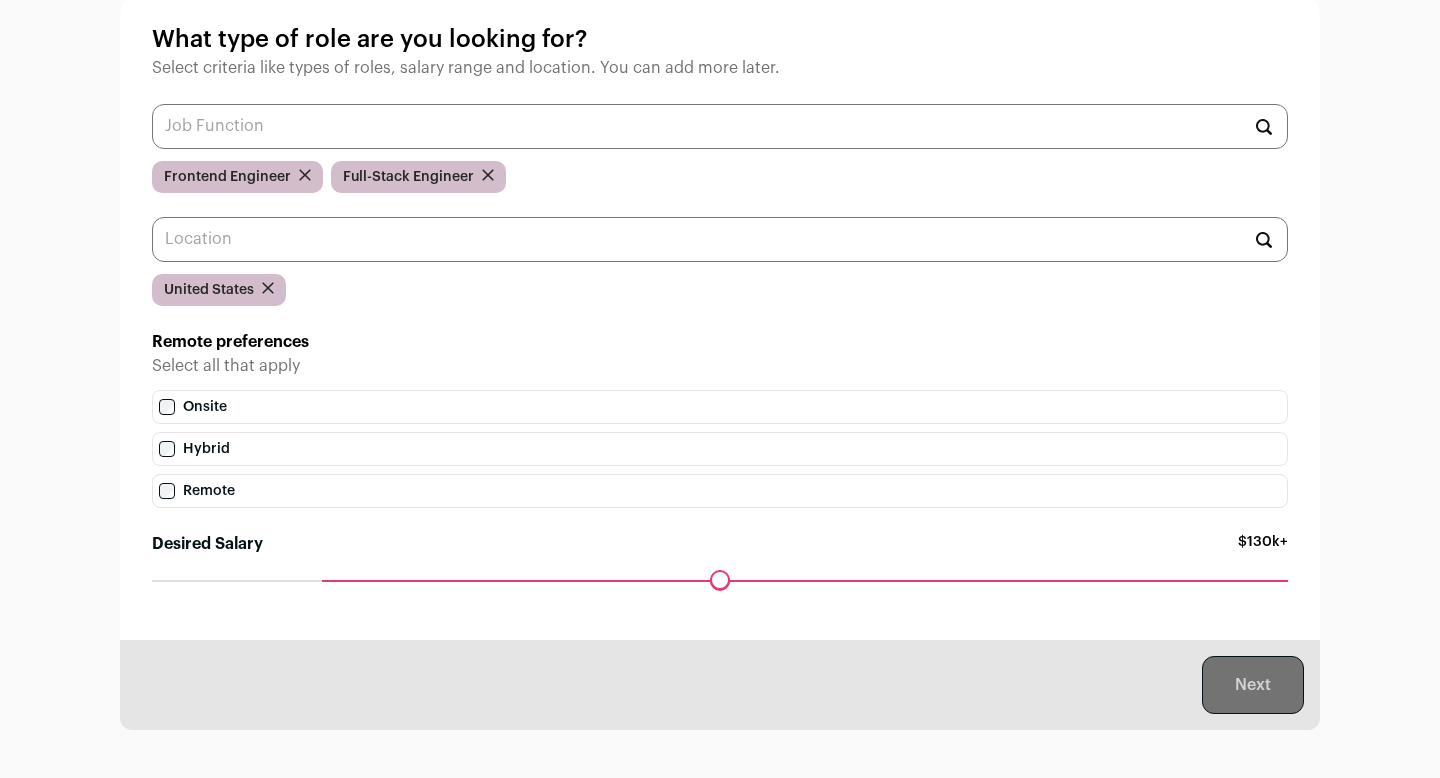 scroll, scrollTop: 0, scrollLeft: 0, axis: both 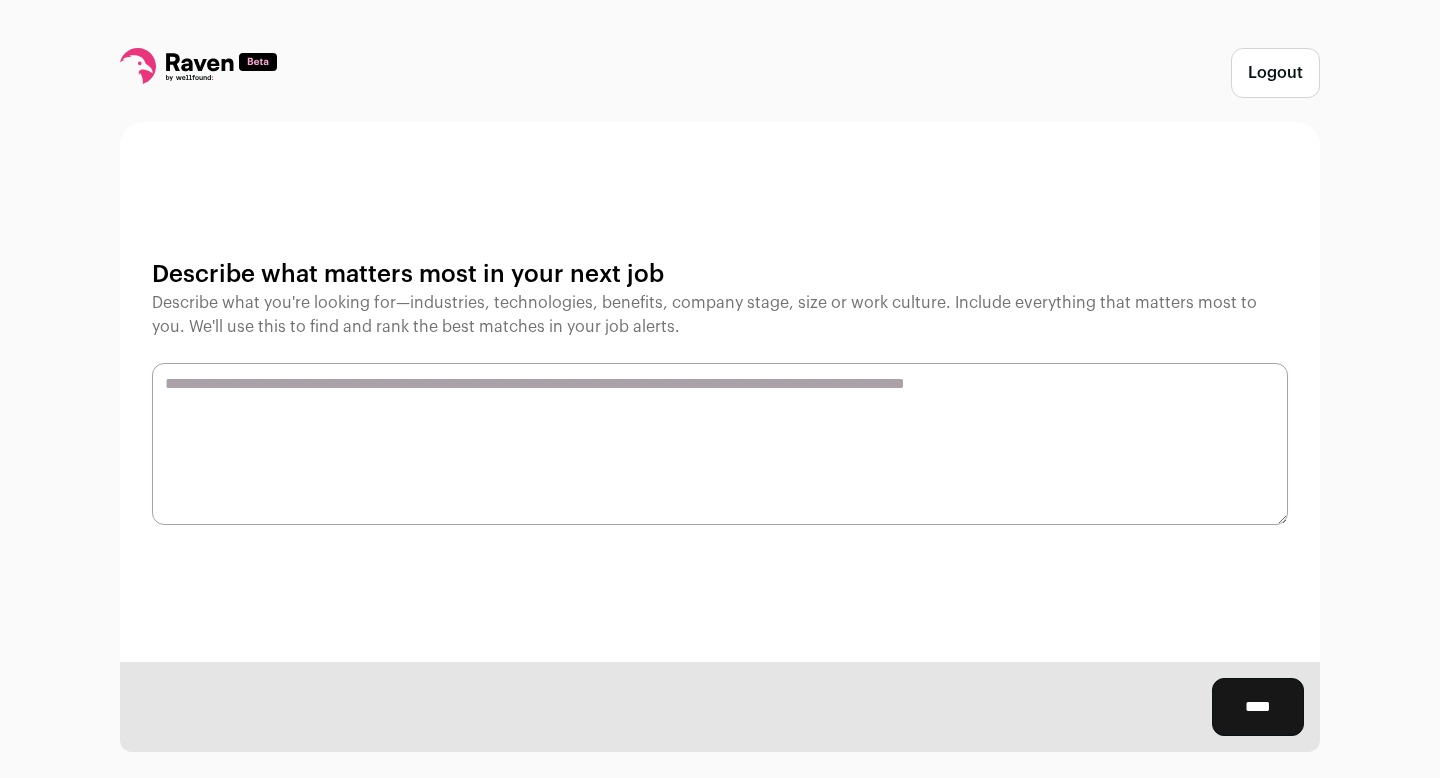 click on "****" at bounding box center (1258, 707) 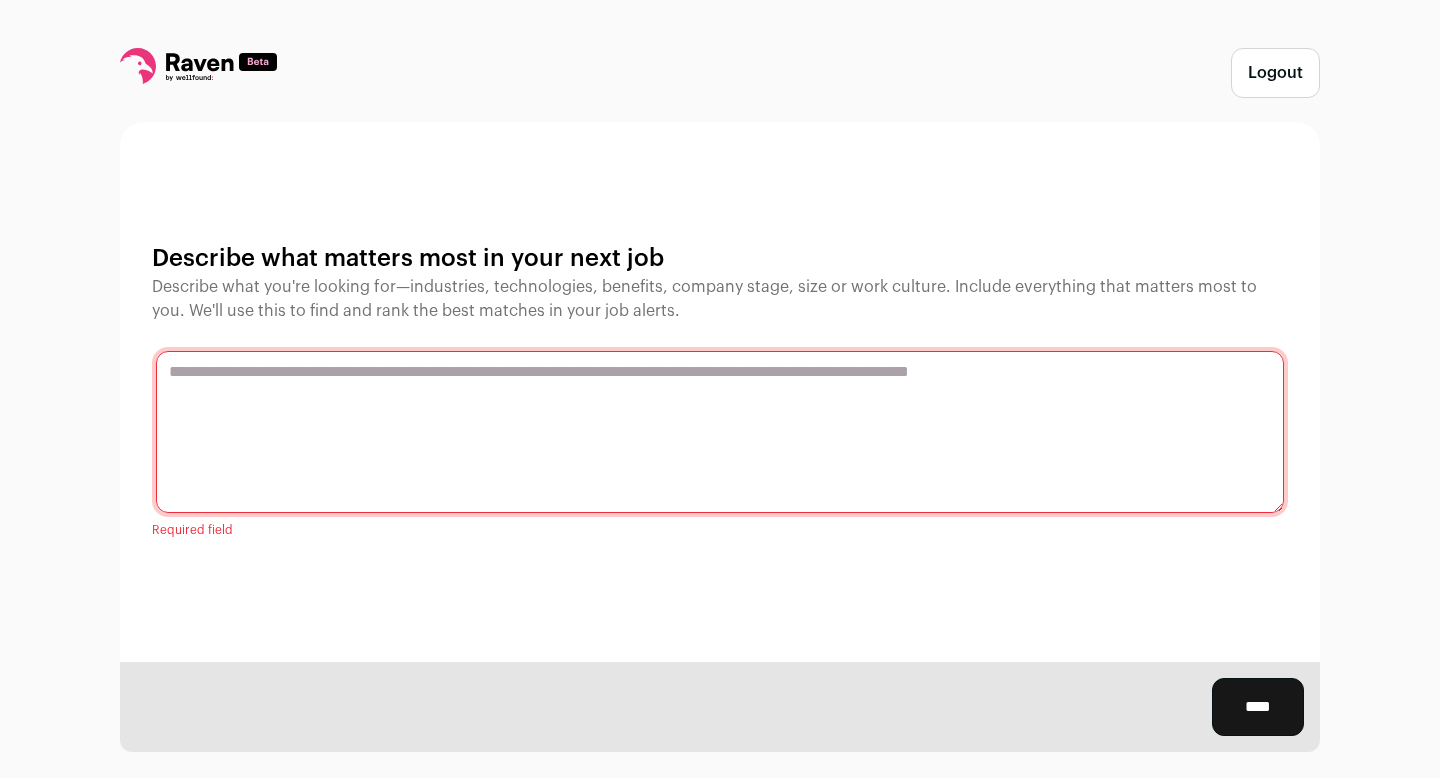 click at bounding box center (720, 432) 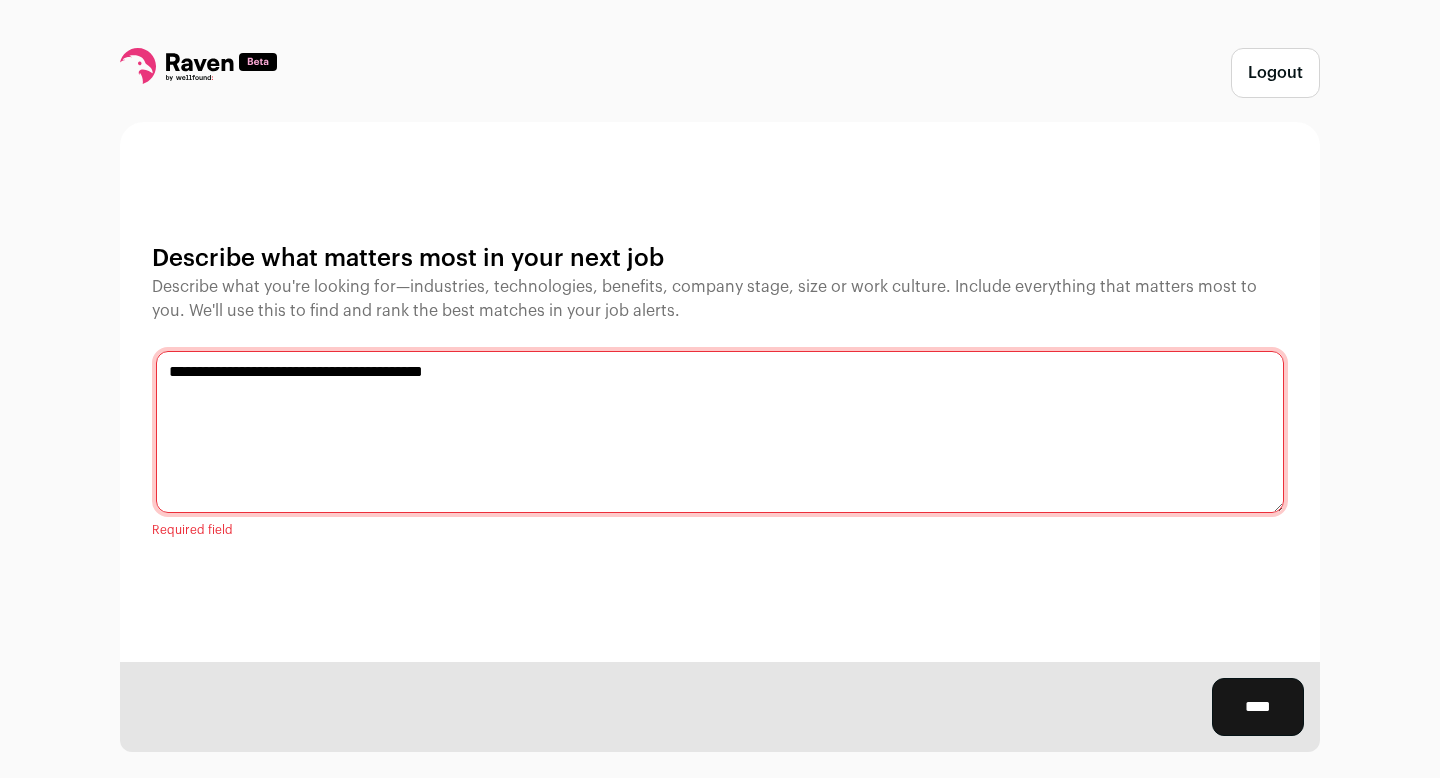 type on "**********" 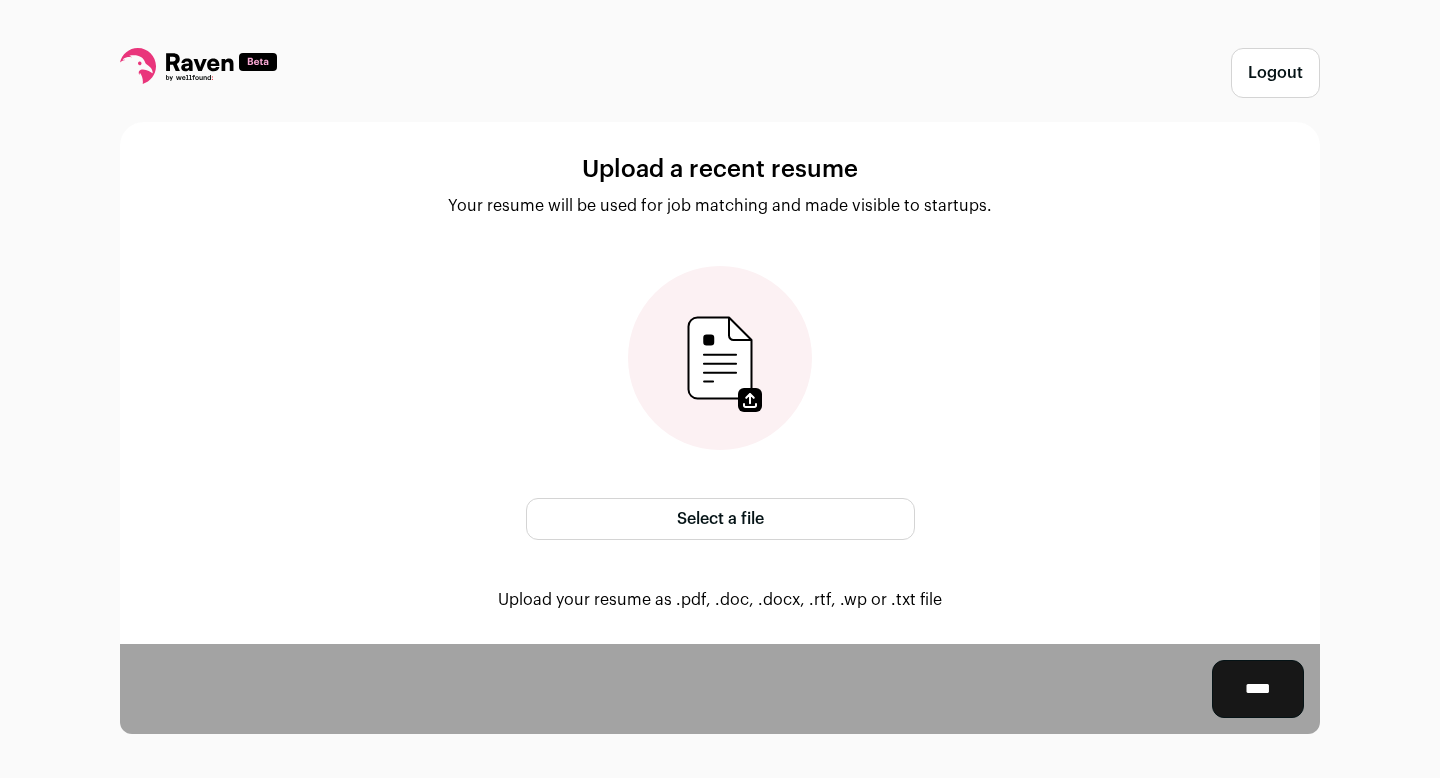 click on "Select a file" at bounding box center [720, 519] 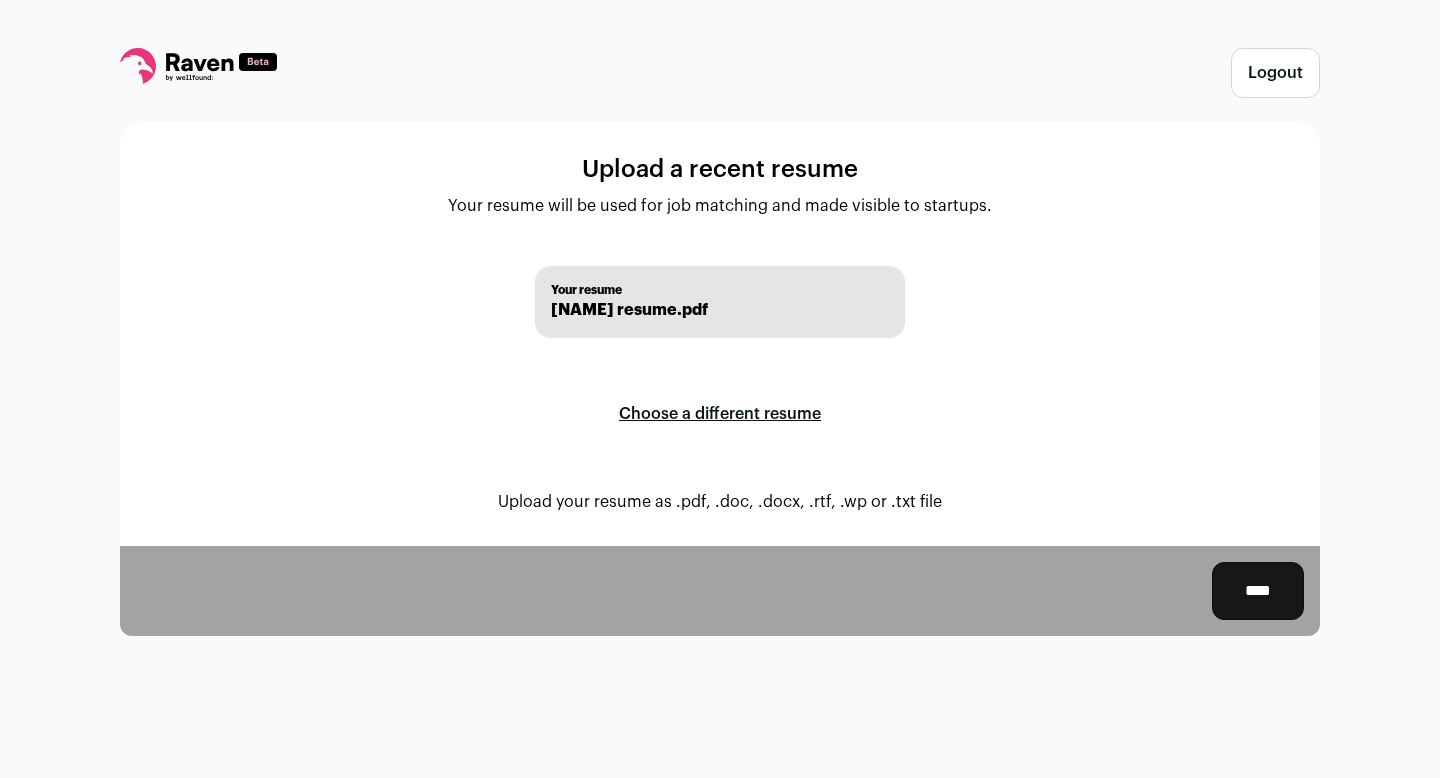 click on "****" at bounding box center [1258, 591] 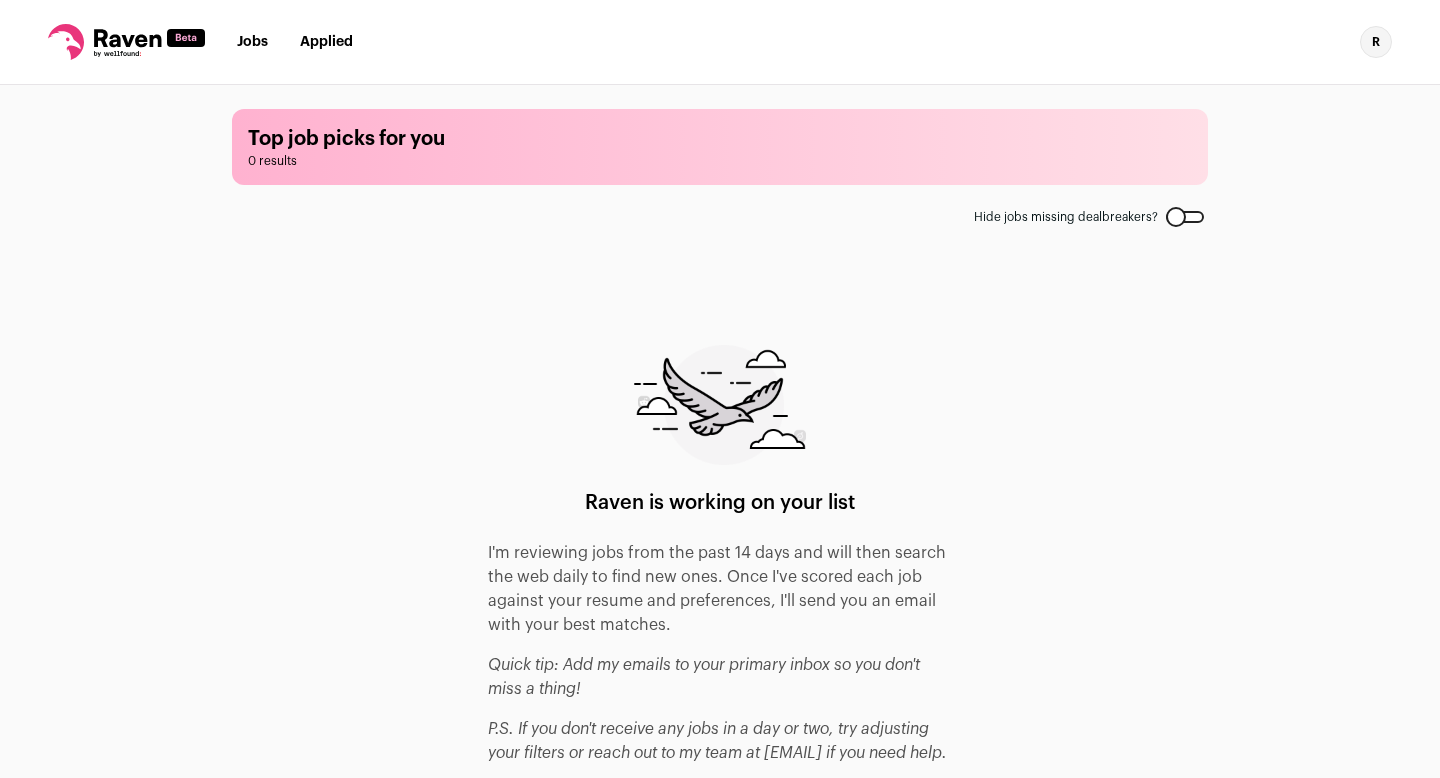scroll, scrollTop: 14, scrollLeft: 0, axis: vertical 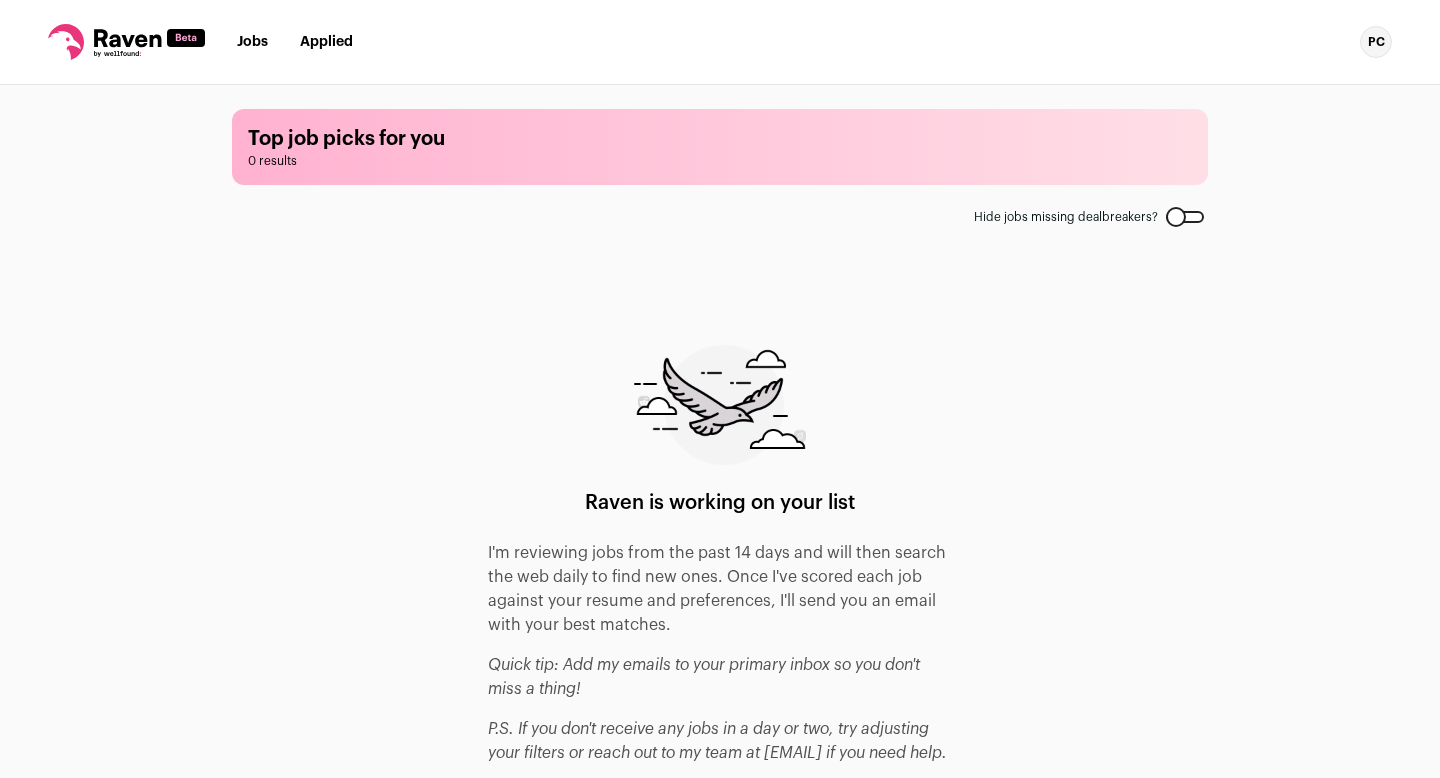 click on "Applied" at bounding box center (326, 42) 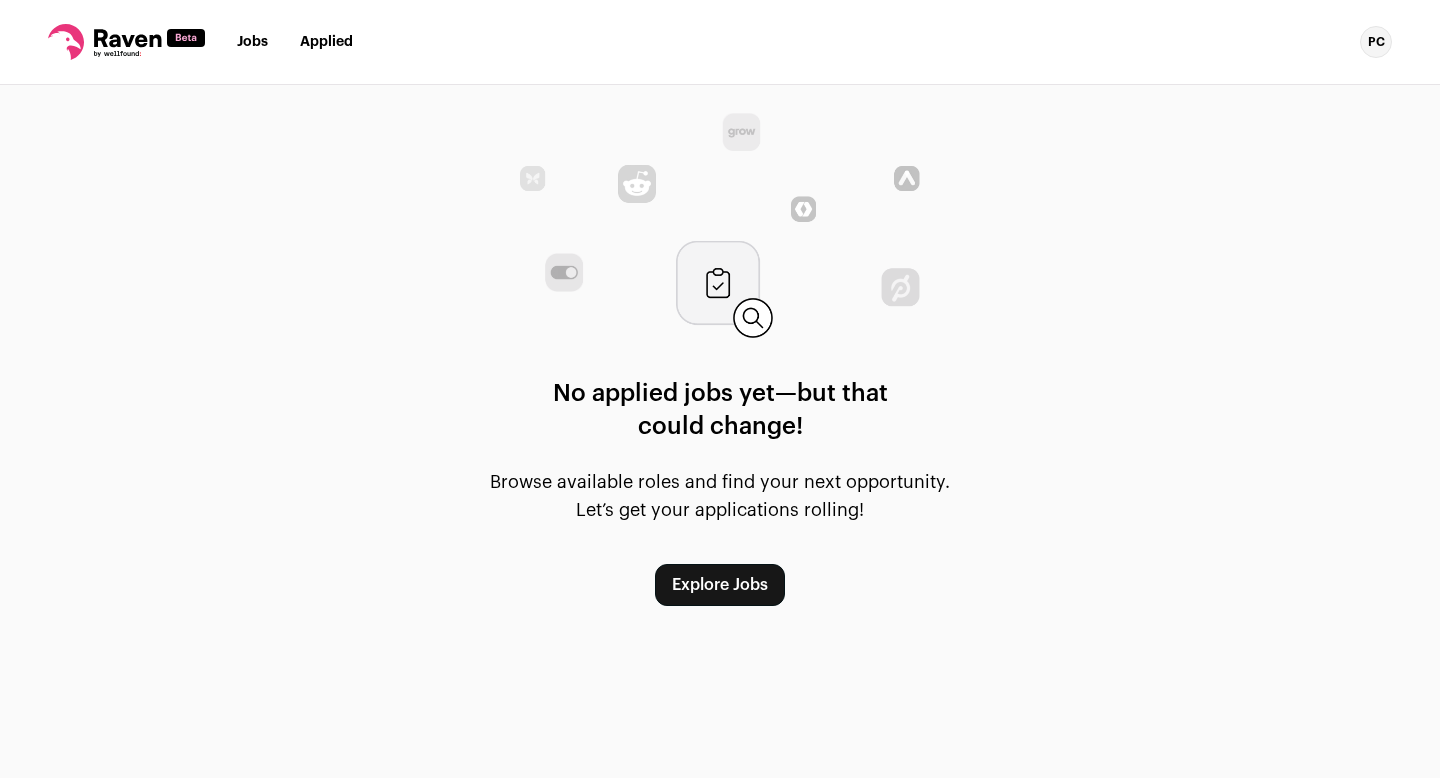 click on "Jobs" at bounding box center [252, 42] 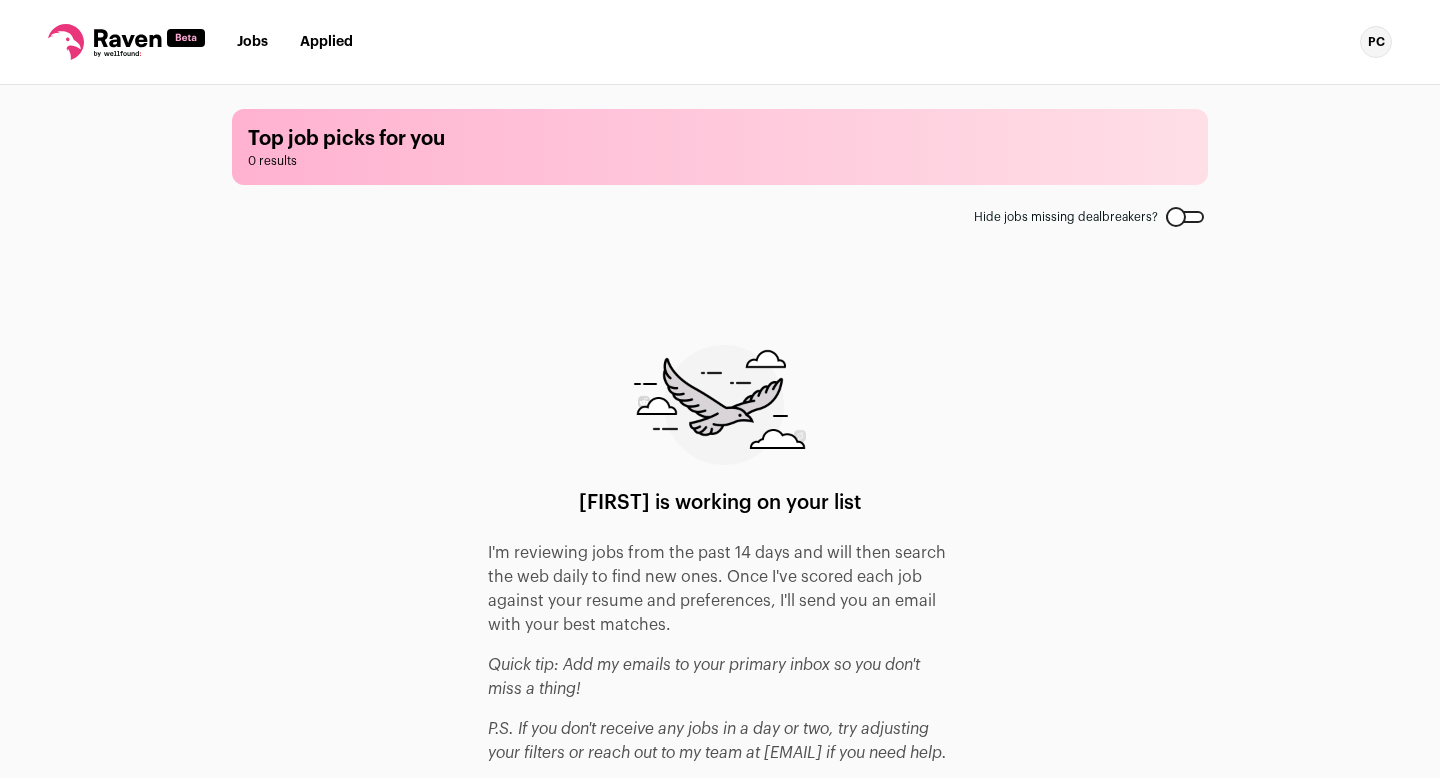 scroll, scrollTop: 0, scrollLeft: 0, axis: both 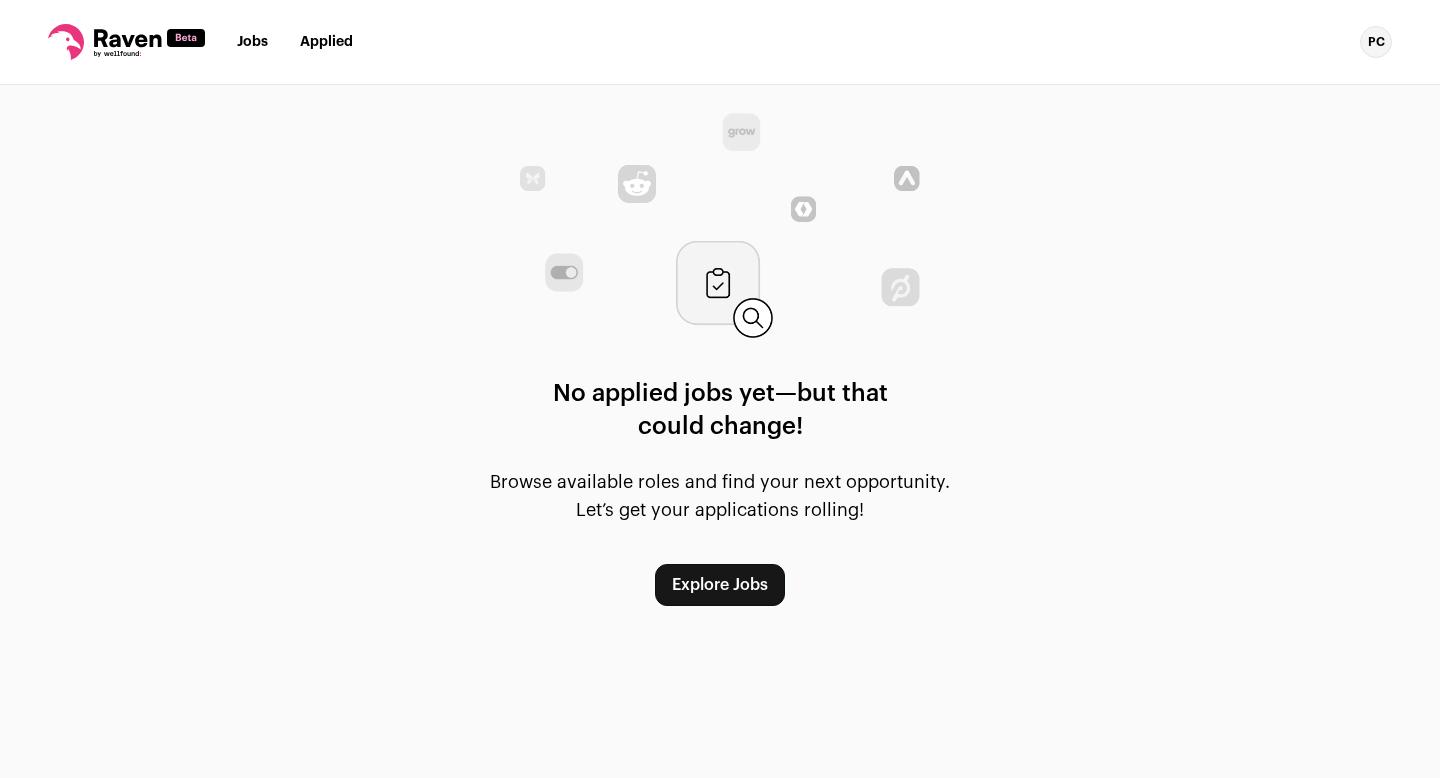 click on "Explore Jobs" at bounding box center [720, 585] 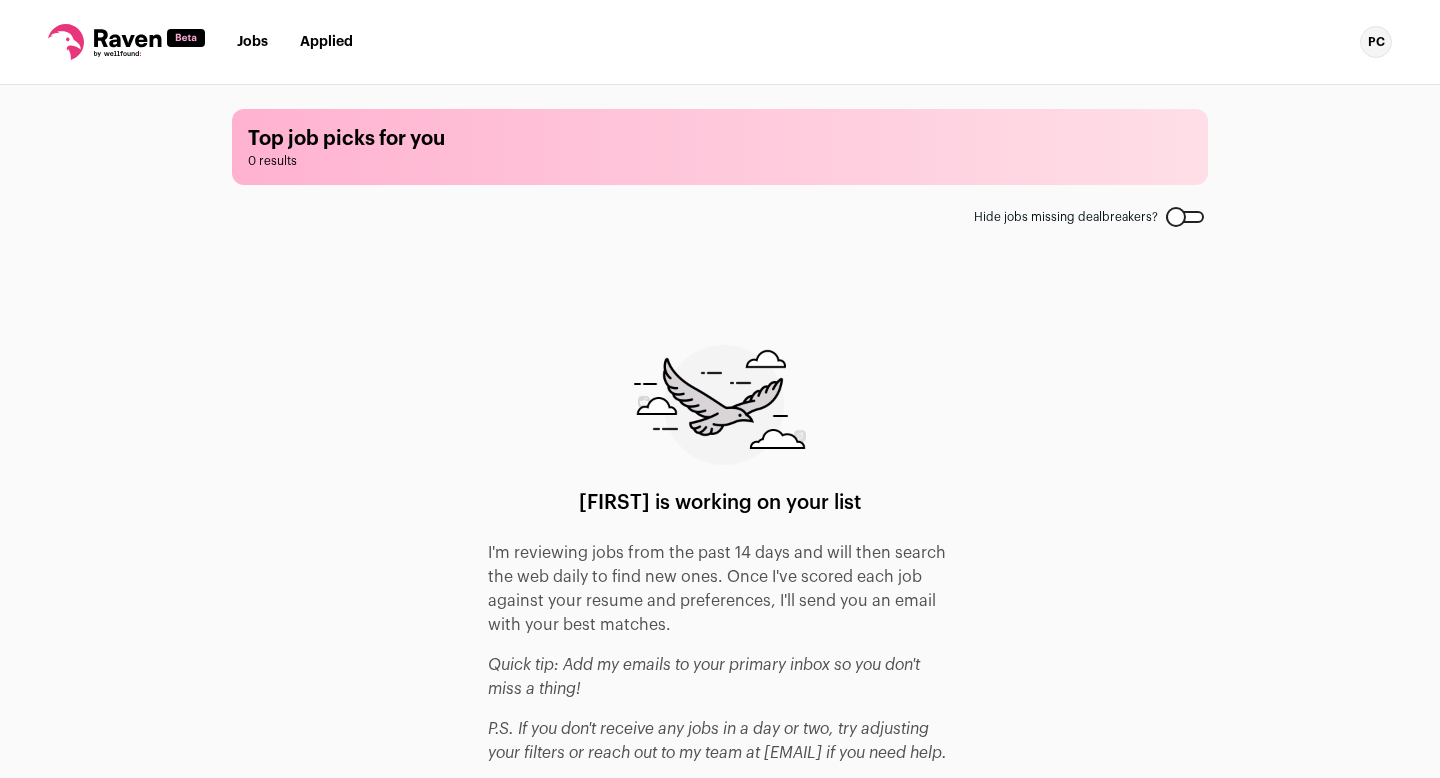 scroll, scrollTop: 14, scrollLeft: 0, axis: vertical 